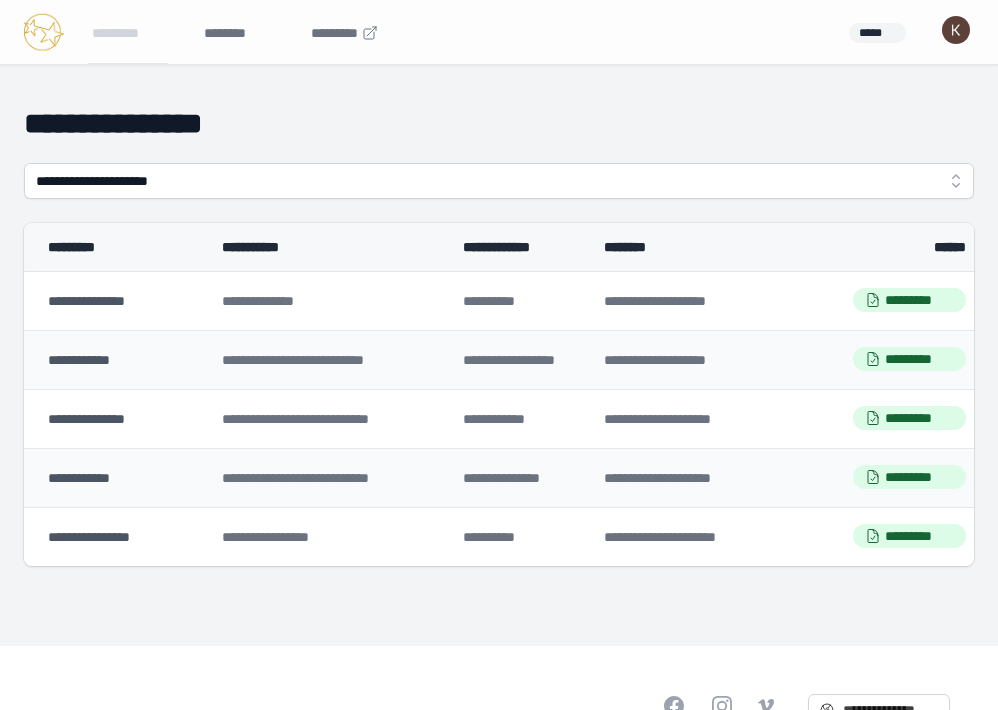 scroll, scrollTop: 0, scrollLeft: 0, axis: both 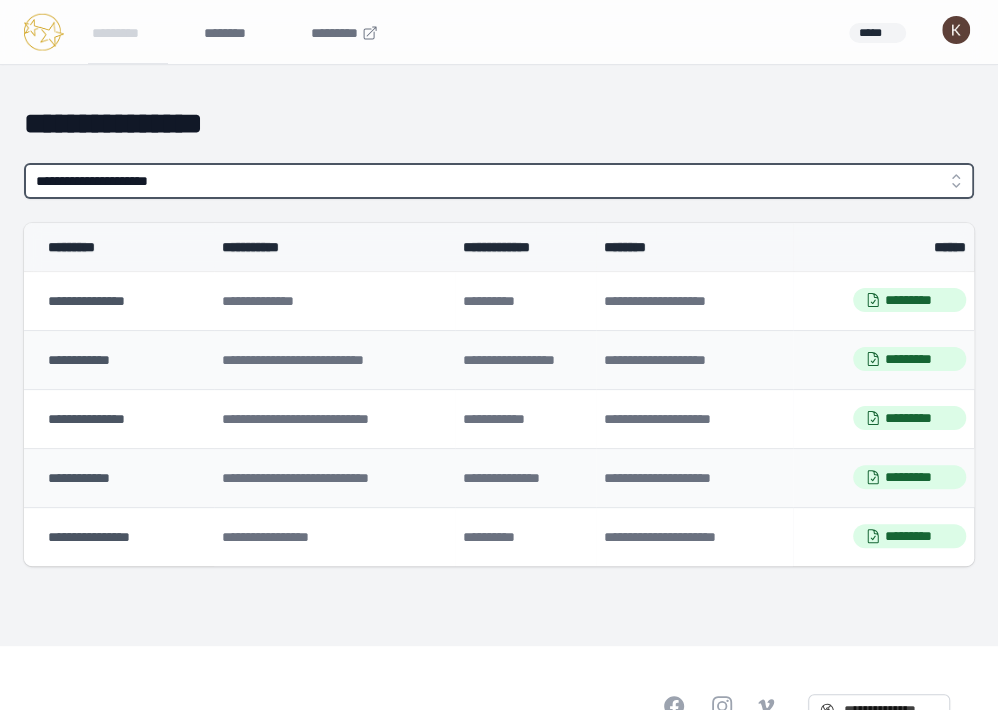 click on "**********" at bounding box center [499, 181] 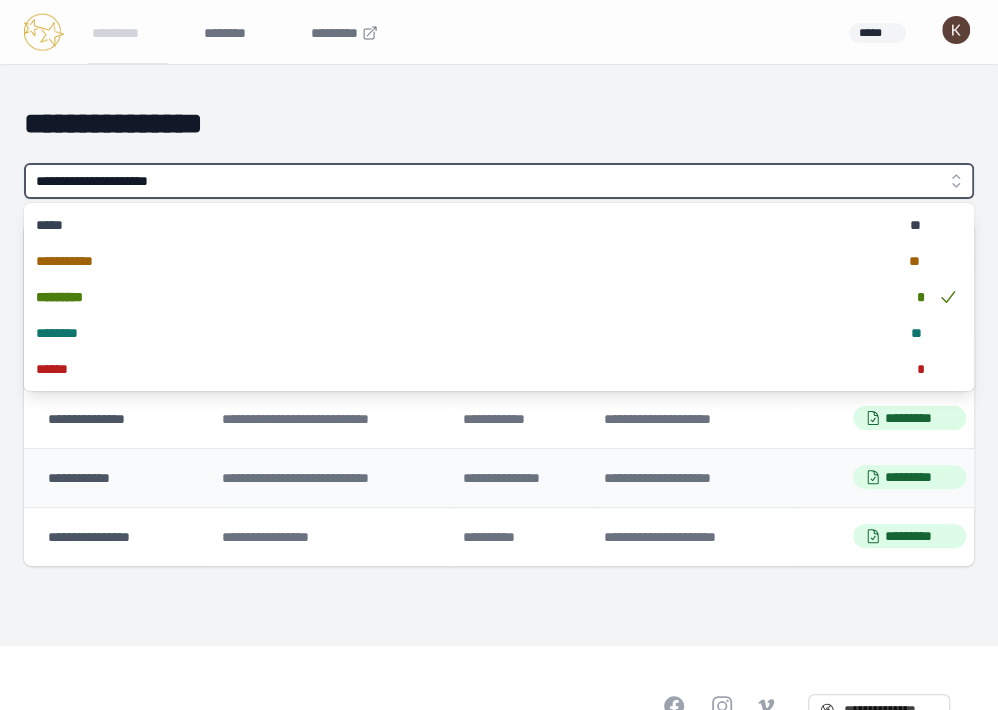 type on "**********" 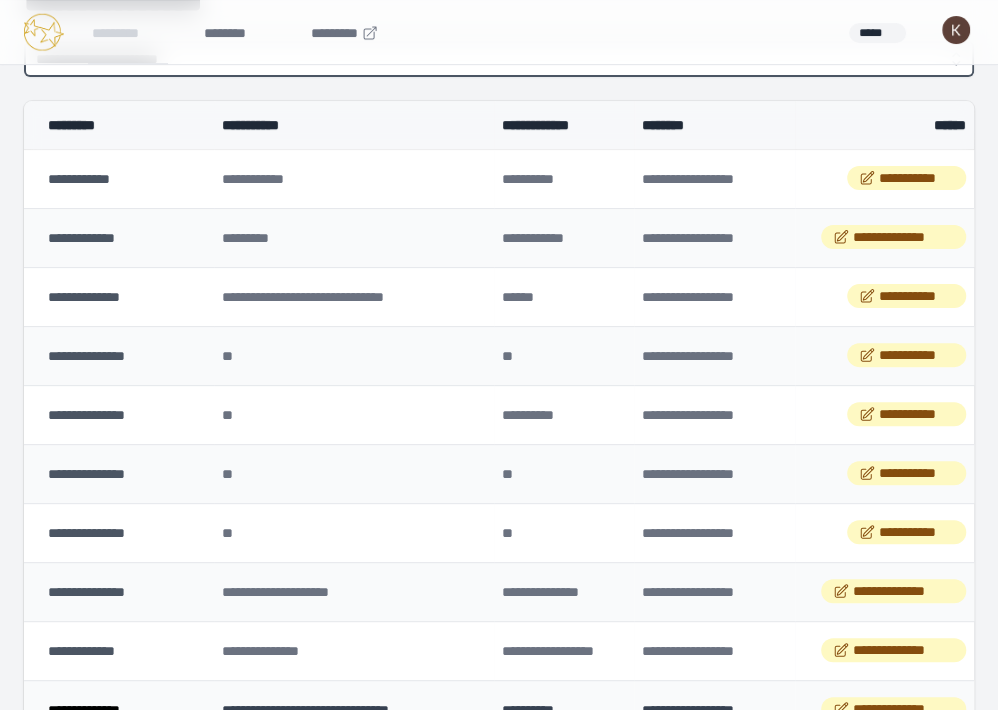 scroll, scrollTop: 124, scrollLeft: 0, axis: vertical 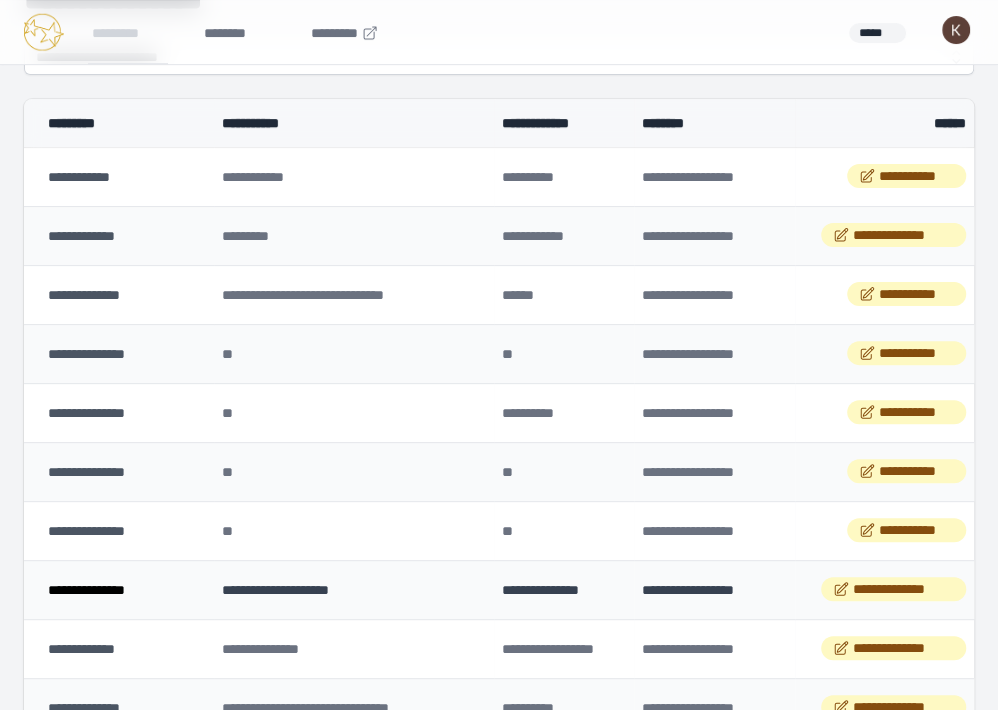 click on "**********" at bounding box center [86, 590] 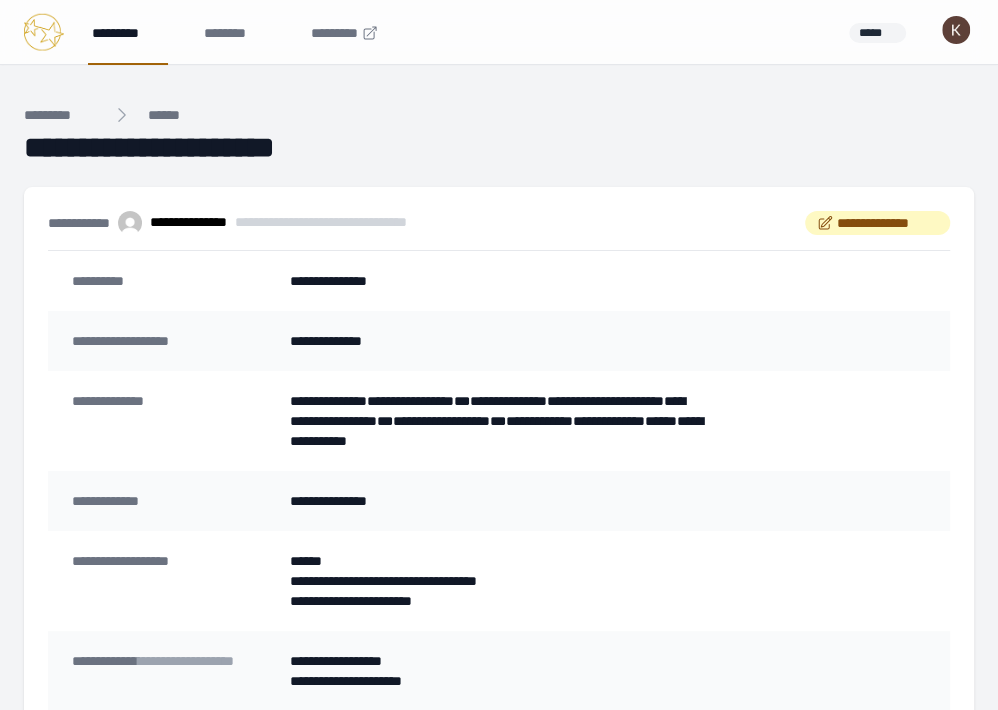 click on "*********" at bounding box center (128, 32) 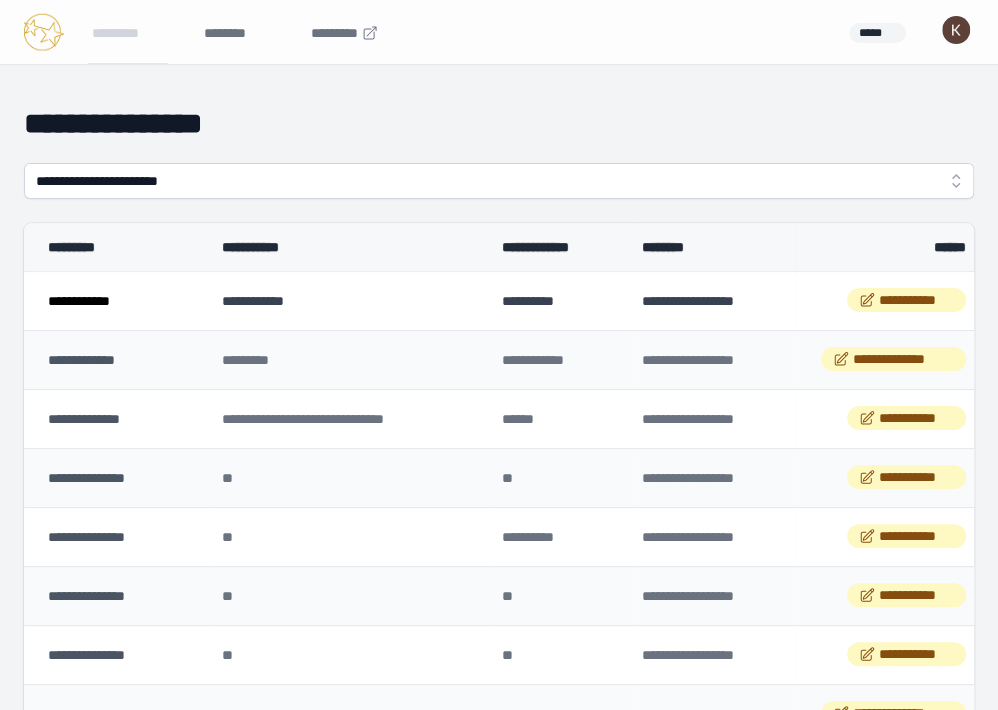 click on "**********" at bounding box center (79, 301) 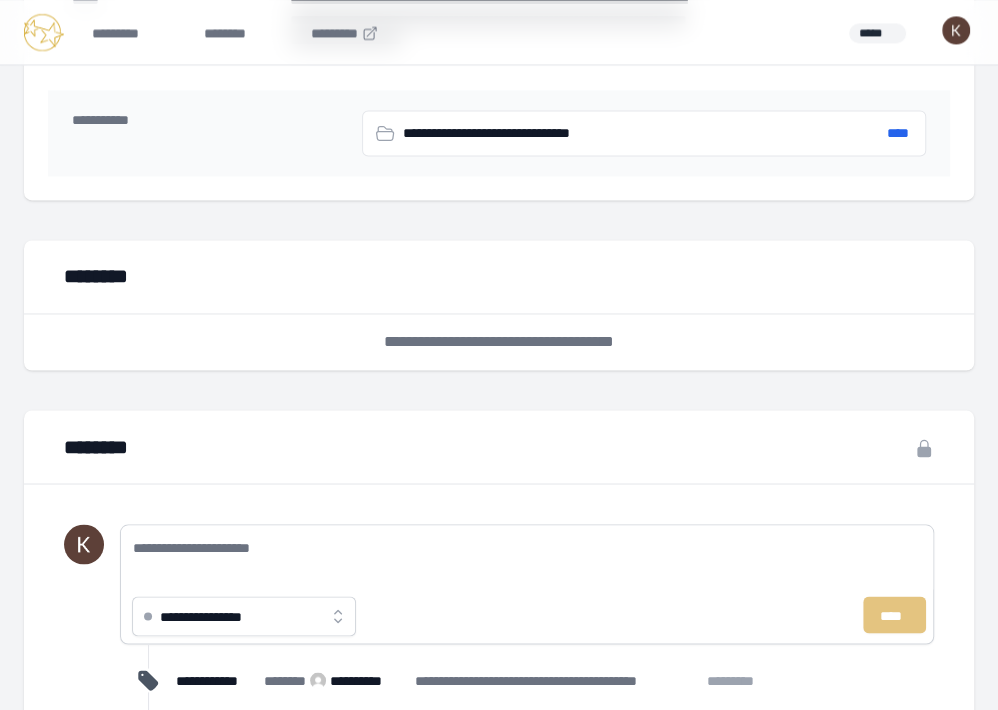 scroll, scrollTop: 1337, scrollLeft: 0, axis: vertical 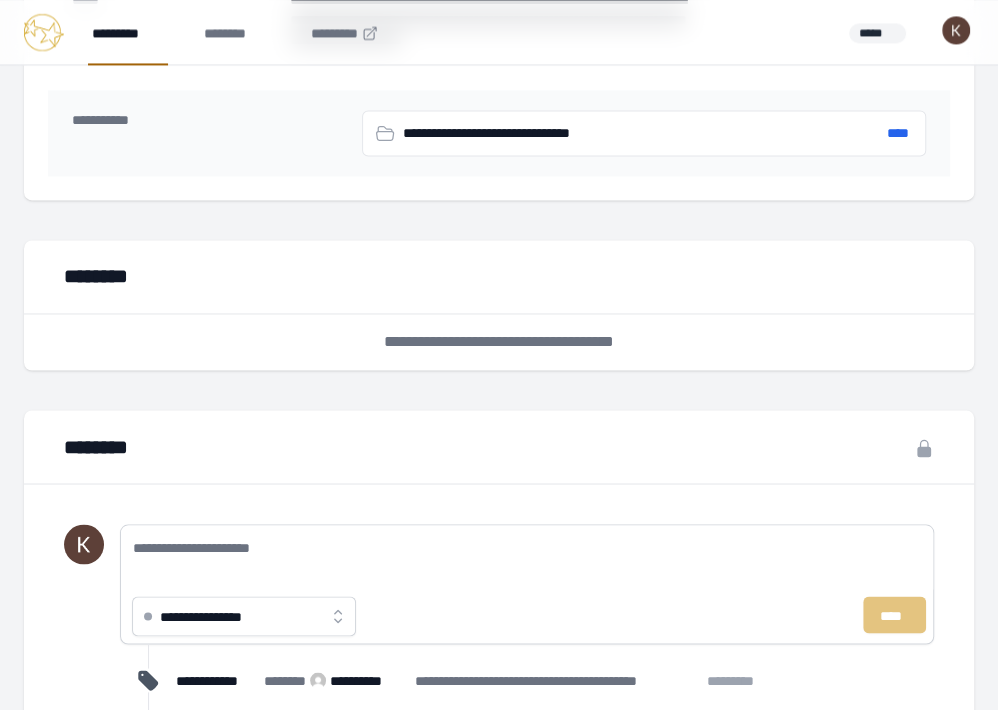 click on "*********" at bounding box center (128, 32) 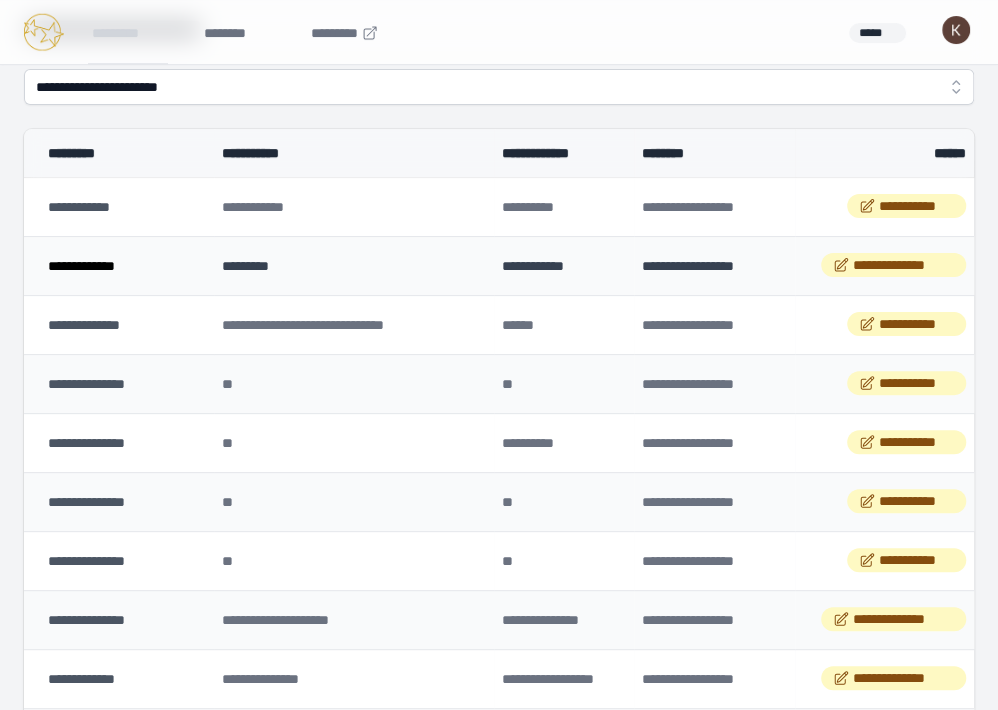 scroll, scrollTop: 96, scrollLeft: 0, axis: vertical 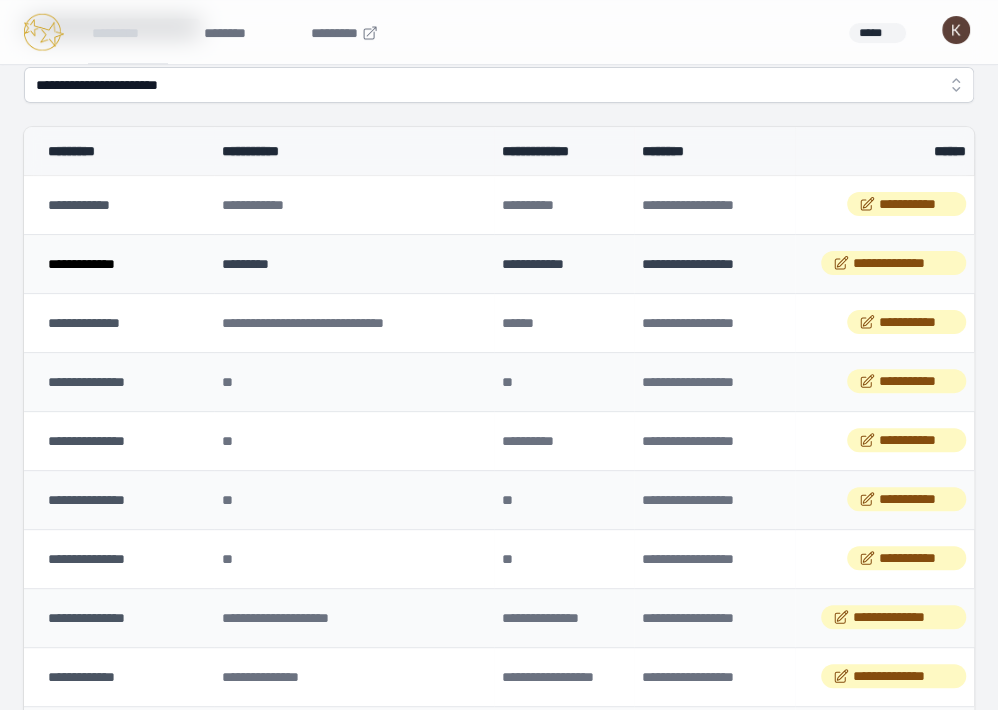 click on "**********" at bounding box center [81, 264] 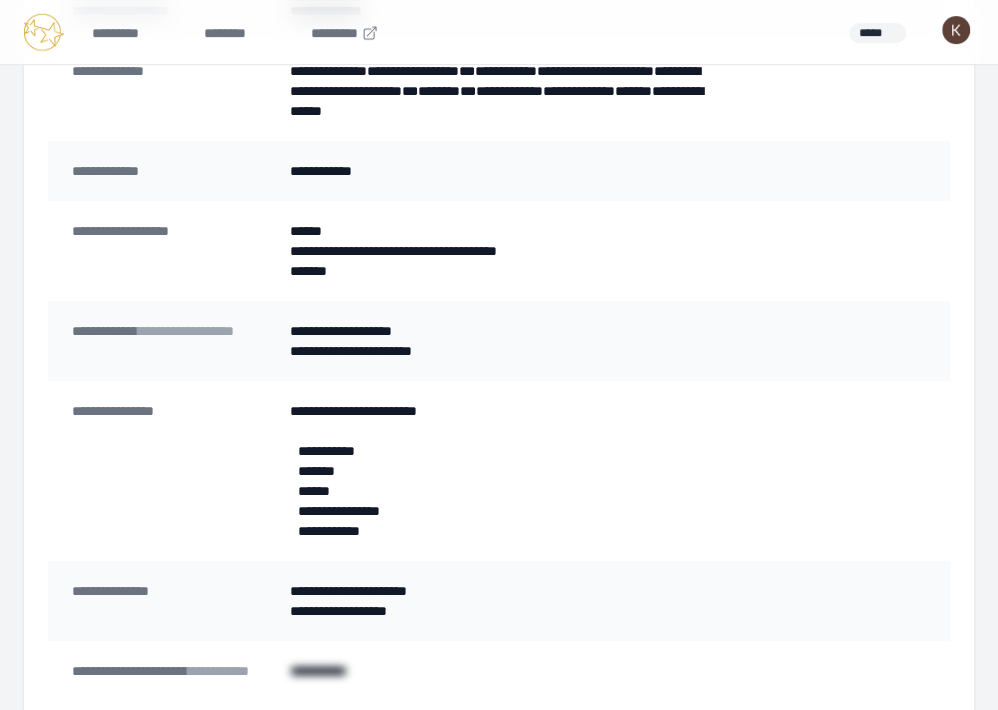 scroll, scrollTop: 332, scrollLeft: 0, axis: vertical 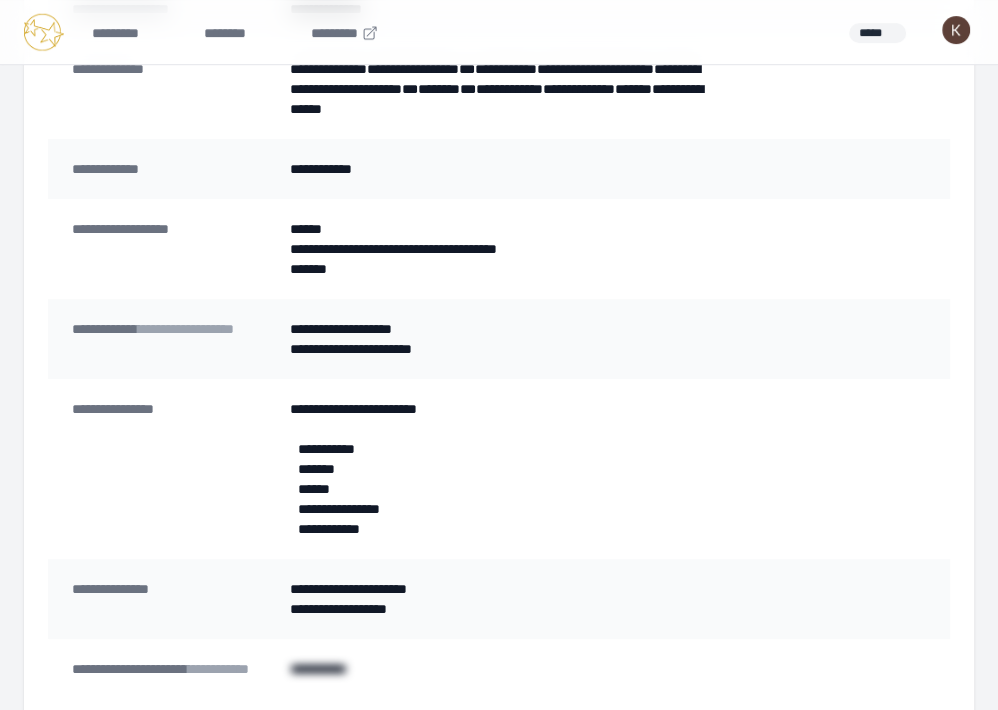 click on "**********" at bounding box center [498, 479] 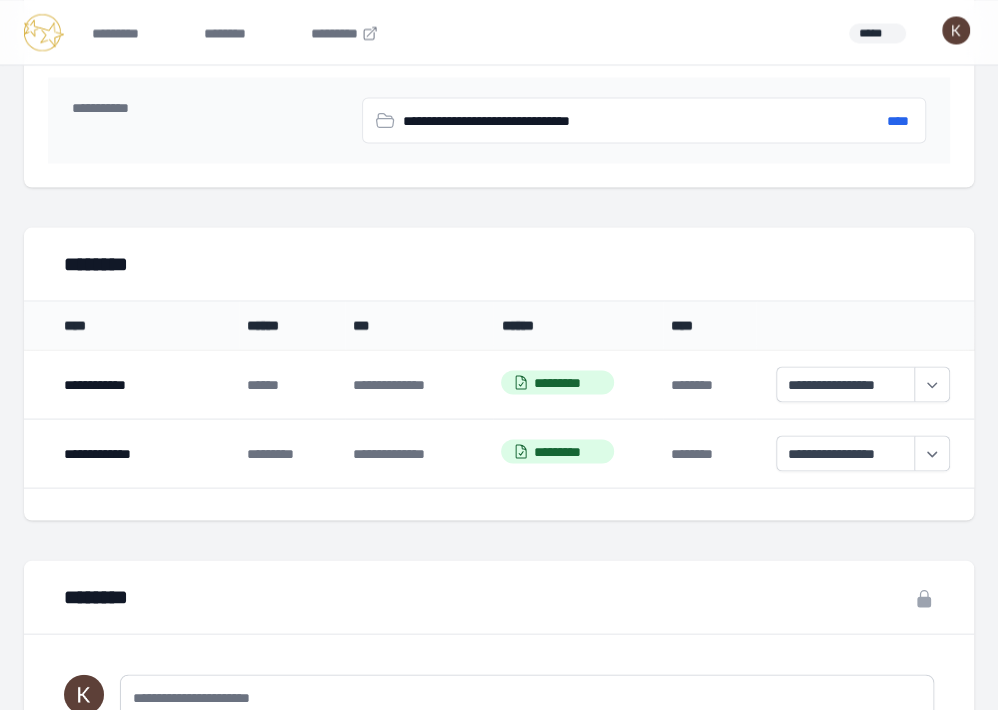 scroll, scrollTop: 1641, scrollLeft: 0, axis: vertical 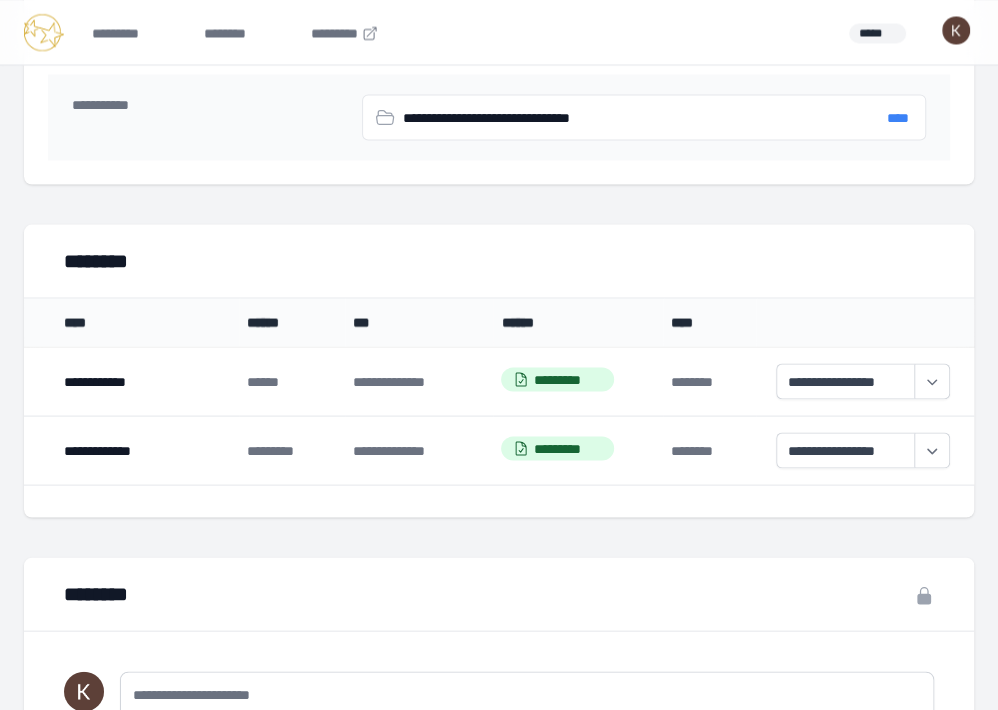 click on "****" at bounding box center (898, 117) 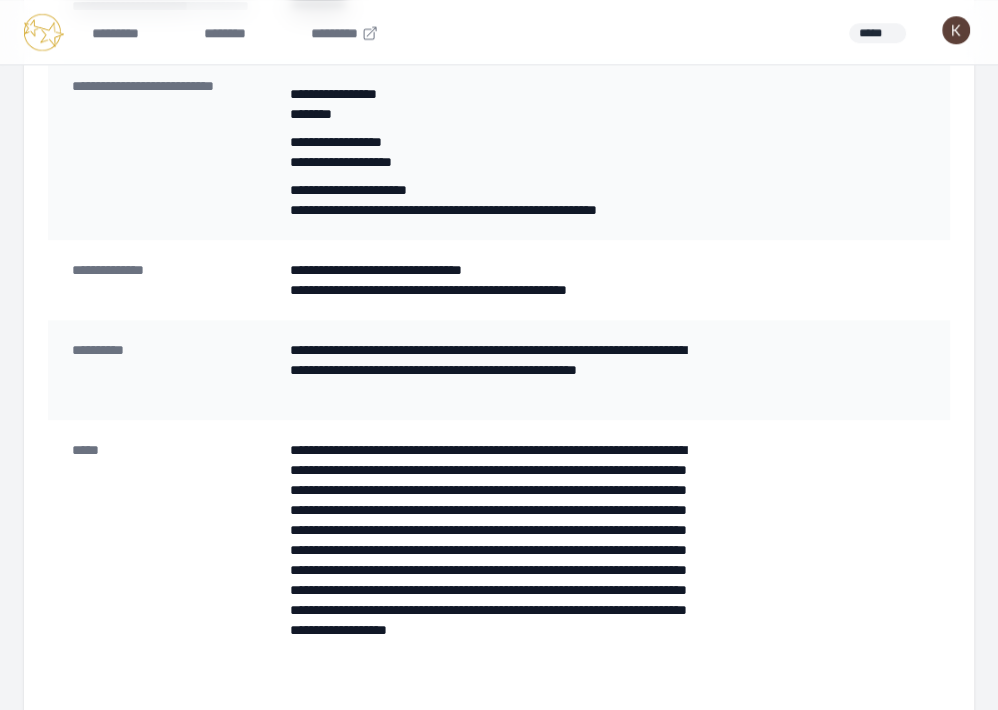 scroll, scrollTop: 883, scrollLeft: 0, axis: vertical 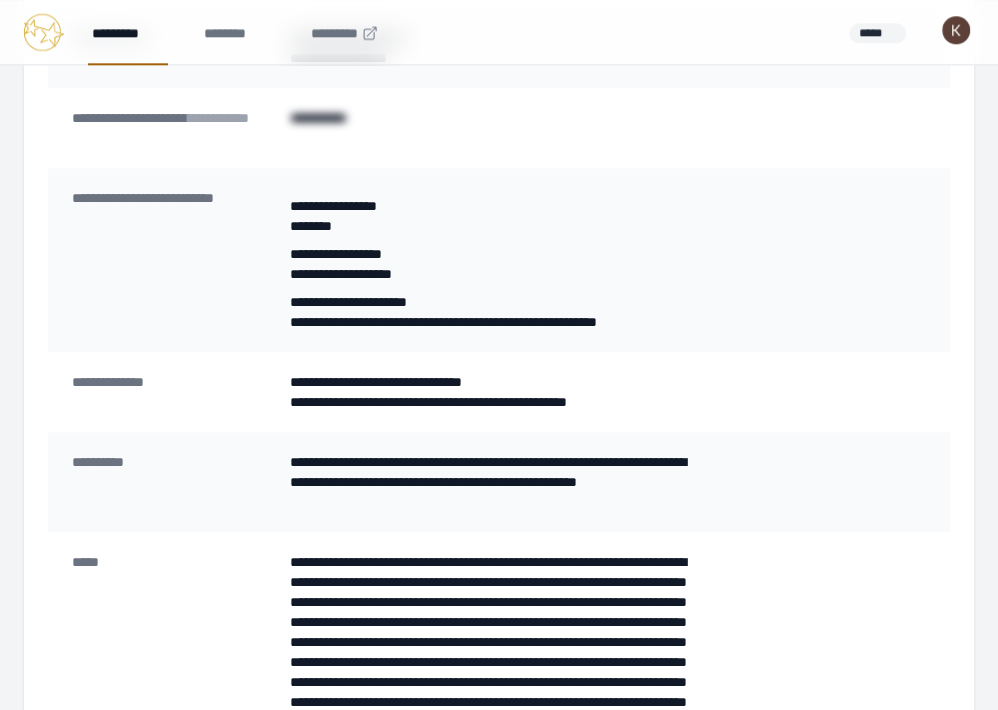 click on "*********" at bounding box center [128, 32] 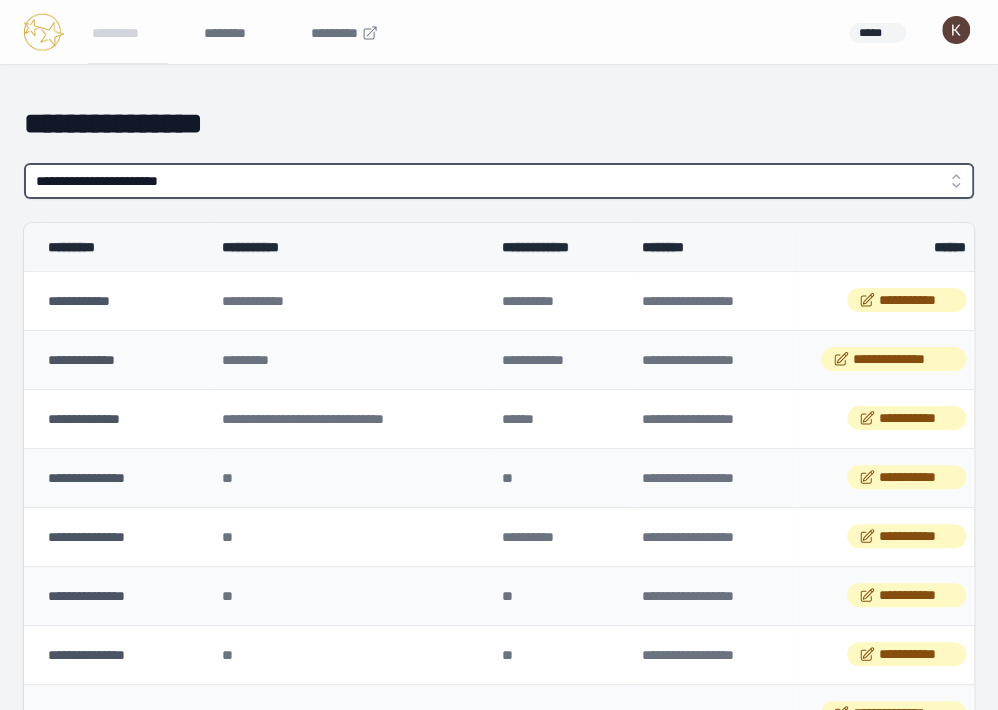click on "**********" at bounding box center (499, 181) 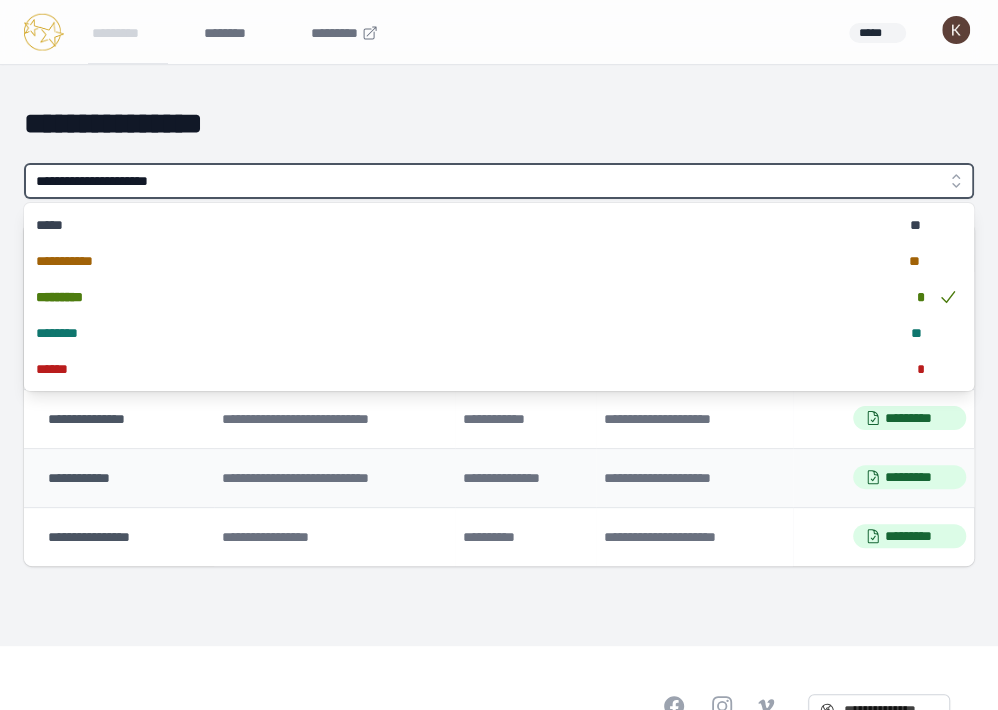 click on "**********" at bounding box center (499, 181) 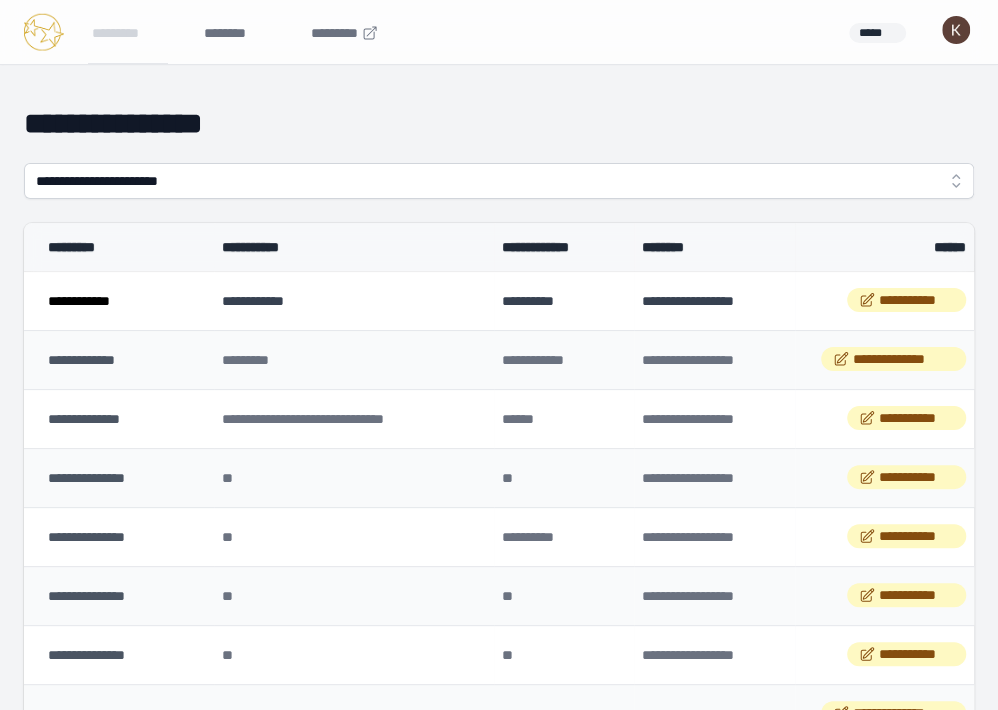 click on "**********" at bounding box center (79, 301) 